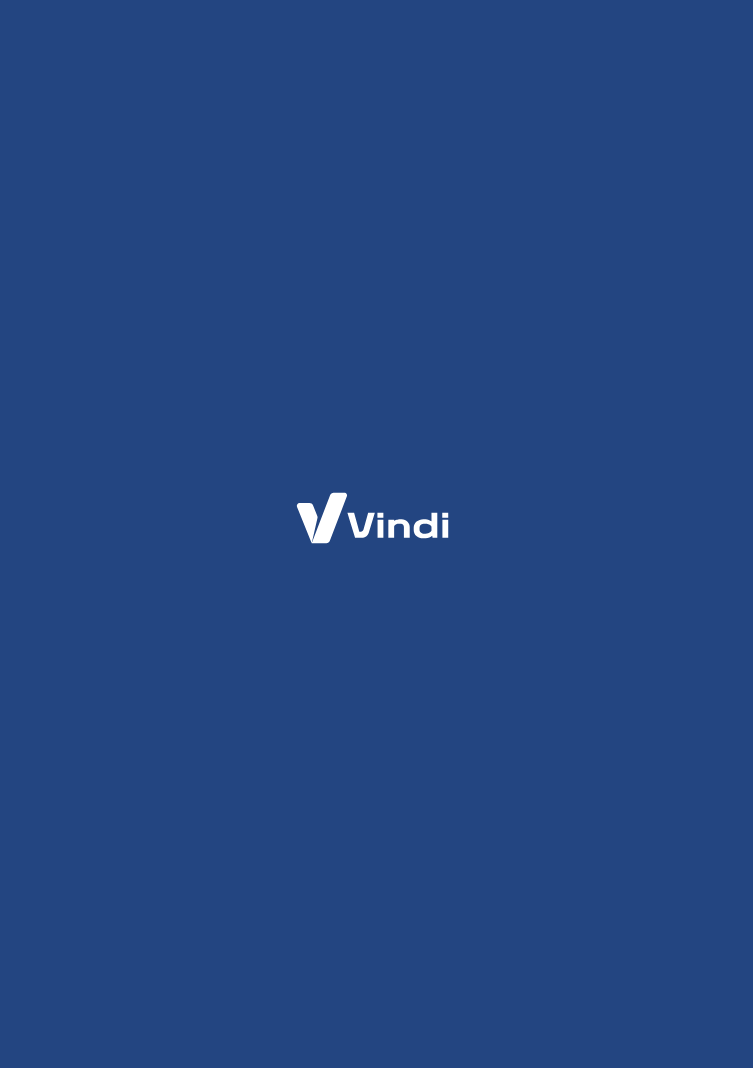 scroll, scrollTop: 0, scrollLeft: 0, axis: both 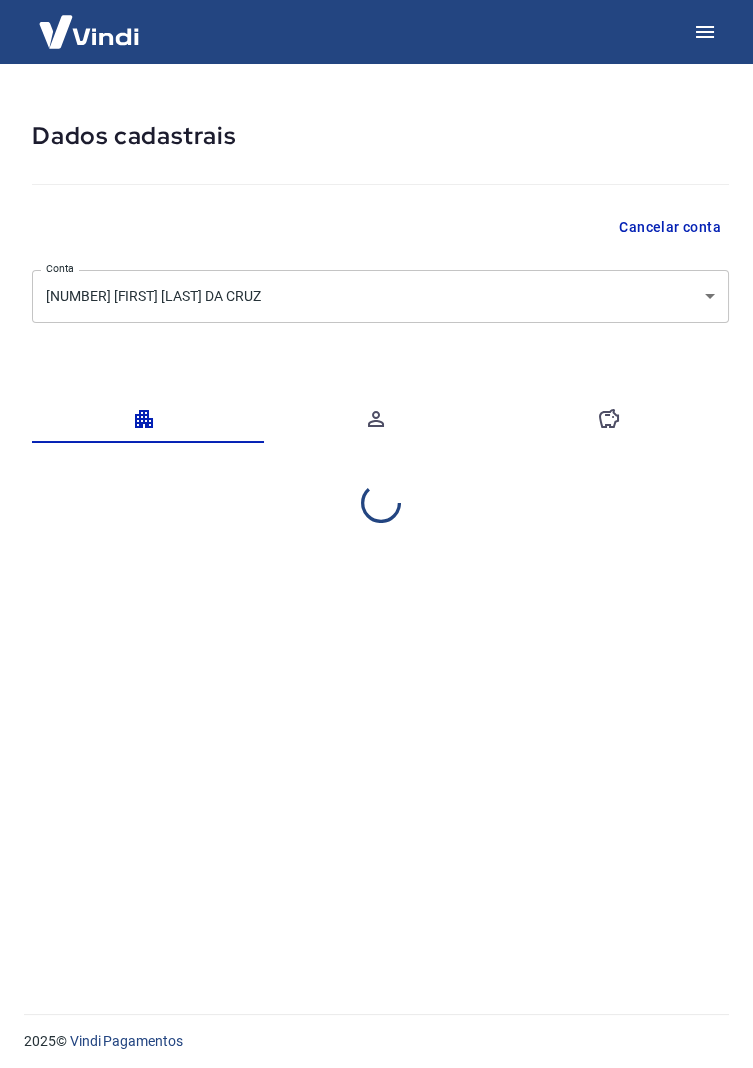 select on "ES" 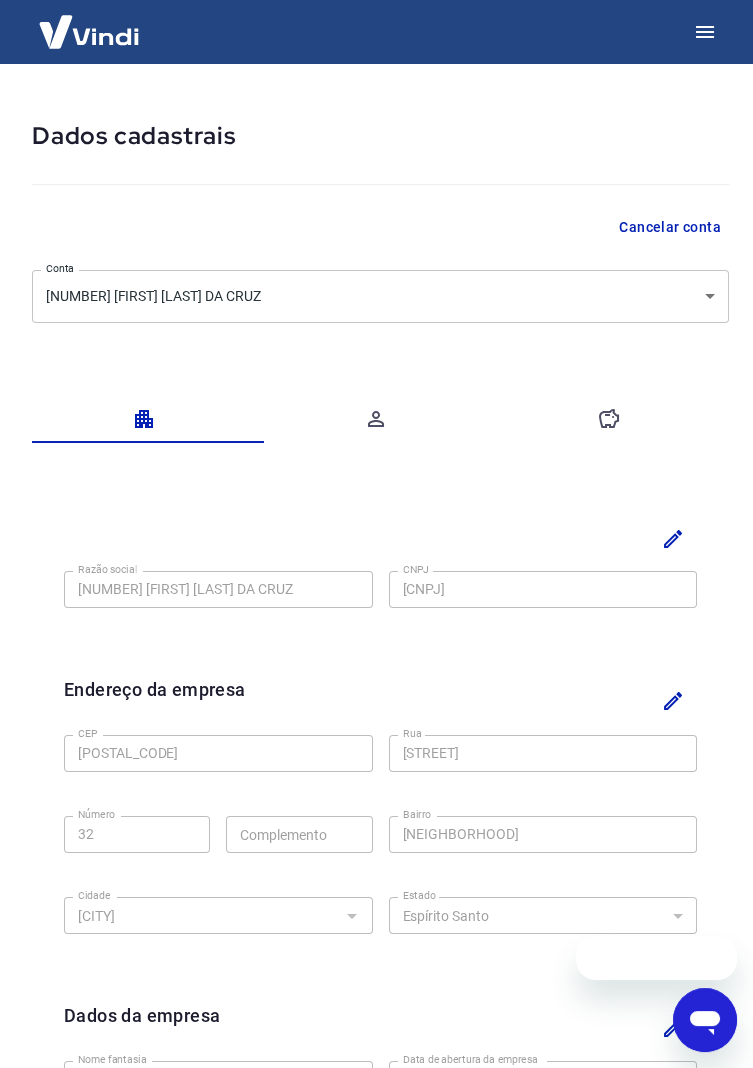 scroll, scrollTop: 0, scrollLeft: 0, axis: both 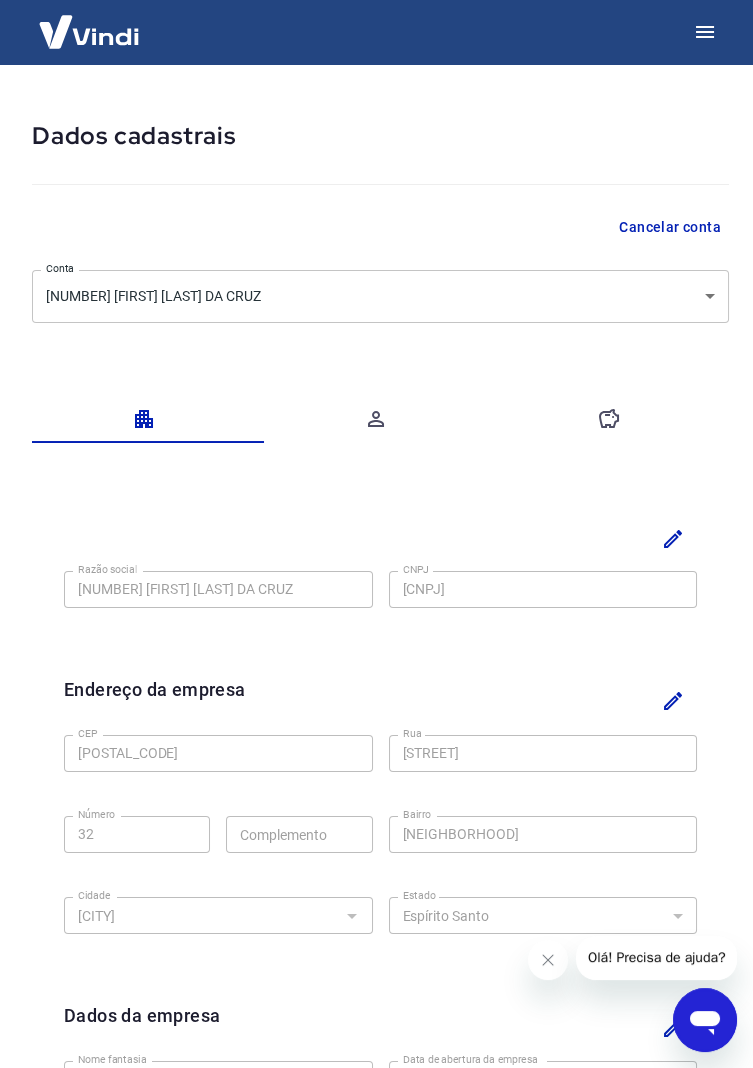 click on "Dados cadastrais Cancelar conta Conta [NUMBER] [FIRST] [LAST] DA CRUZ [object Object] Conta Razão social [NUMBER] [FIRST] [LAST] DA CRUZ Razão social CNPJ [CNPJ] CNPJ Endereço da empresa CEP [POSTAL_CODE] CEP Rua [STREET] Rua Número [NUMBER] Número Complemento Complemento Bairro [NEIGHBORHOOD] Bairro Cidade [CITY] Cidade Estado [STATE] Tocantins Estado Dados da empresa Nome fantasia MADREACO DESIGN Nome fantasia Data de abertura da empresa [DATE] Data de abertura da empresa Tipo de telefone Residencial Comercial Tipo de telefone Telefone [PHONE] Telefone 2025  ©   Vindi Pagamentos" at bounding box center [376, 534] 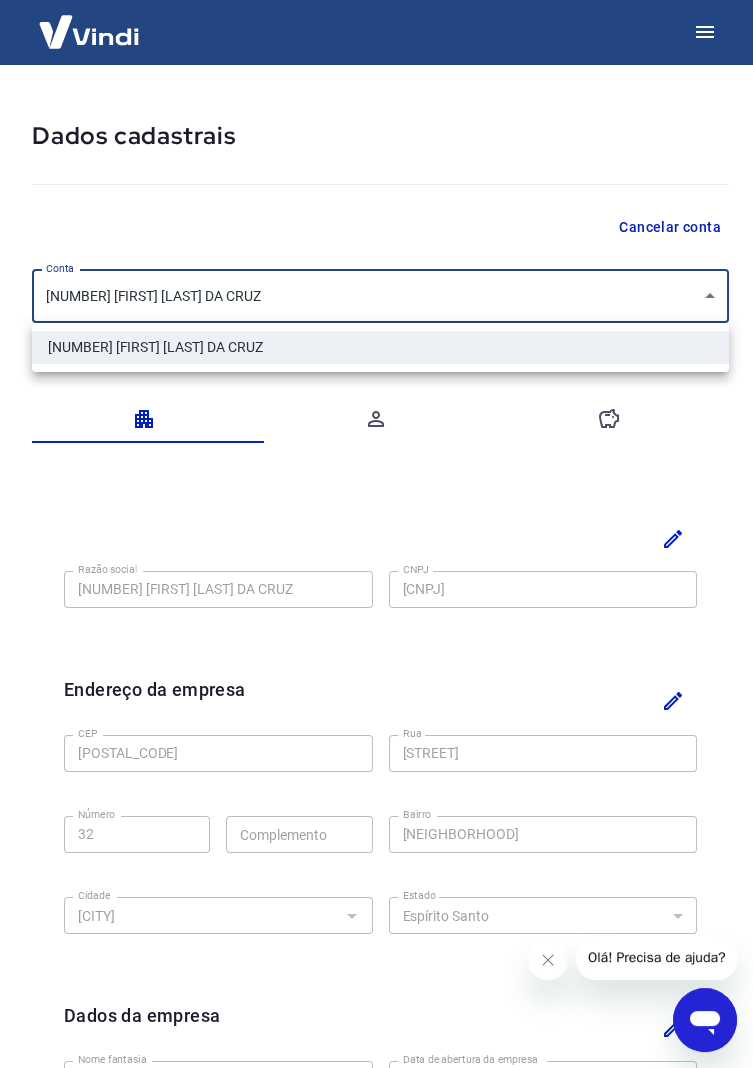click on "[NUMBER] [FIRST] [LAST] DA CRUZ" at bounding box center [380, 347] 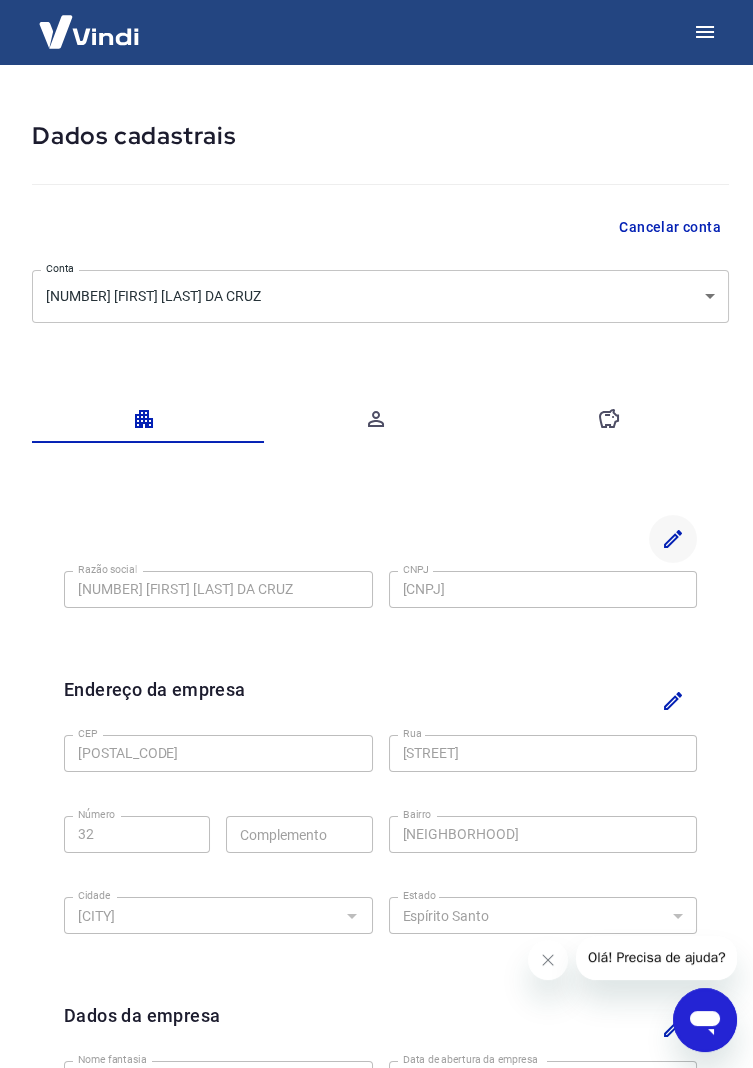 click at bounding box center (673, 539) 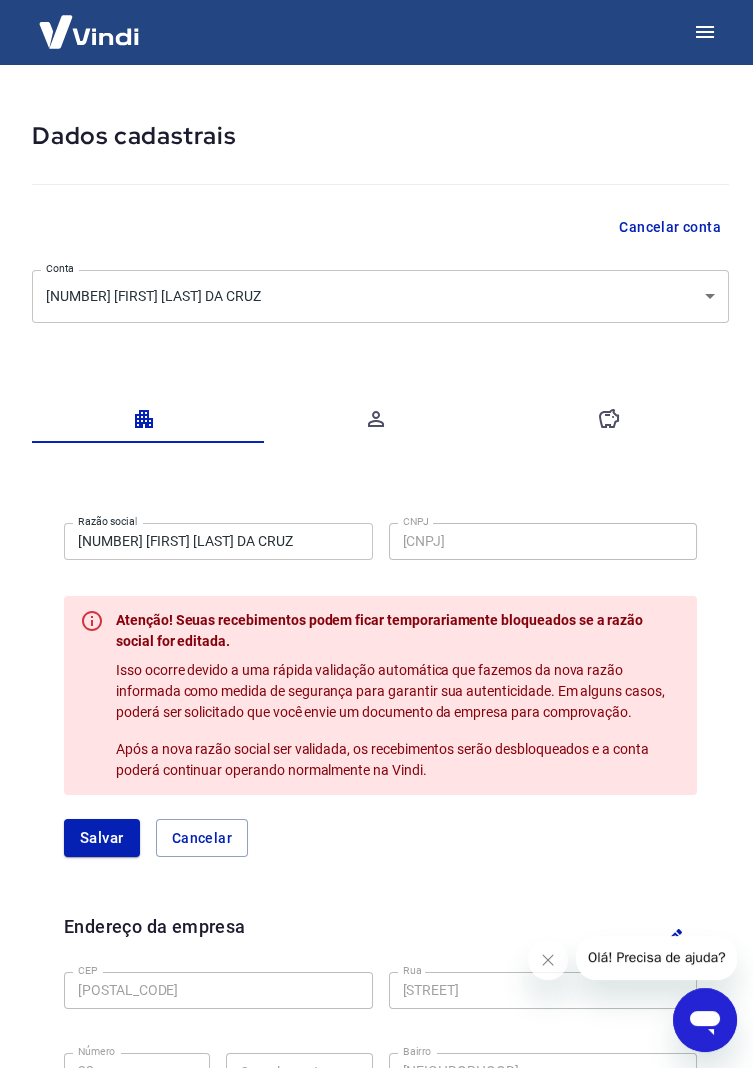 click on "Razão social [NUMBER] [FIRST] [LAST] DA CRUZ Razão social CNPJ [CNPJ] CNPJ Atenção! Seuas recebimentos podem ficar temporariamente bloqueados se a razão social for editada. Isso ocorre devido a uma rápida validação automática que fazemos da nova razão informada como medida de segurança para garantir sua autenticidade. Em alguns casos, poderá ser solicitado que você envie um documento da empresa para comprovação. Após a nova razão social ser validada, os recebimentos serão desbloqueados e a conta poderá continuar operando normalmente na Vindi. Salvar Cancelar" at bounding box center [380, 686] 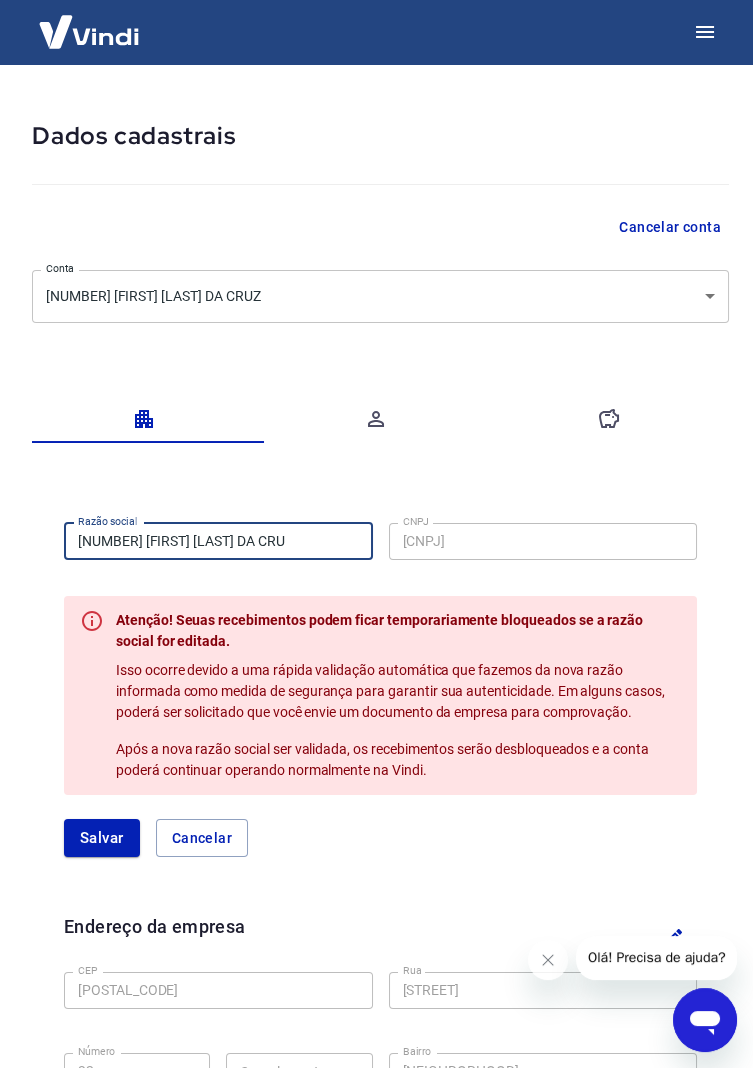 scroll, scrollTop: 0, scrollLeft: 0, axis: both 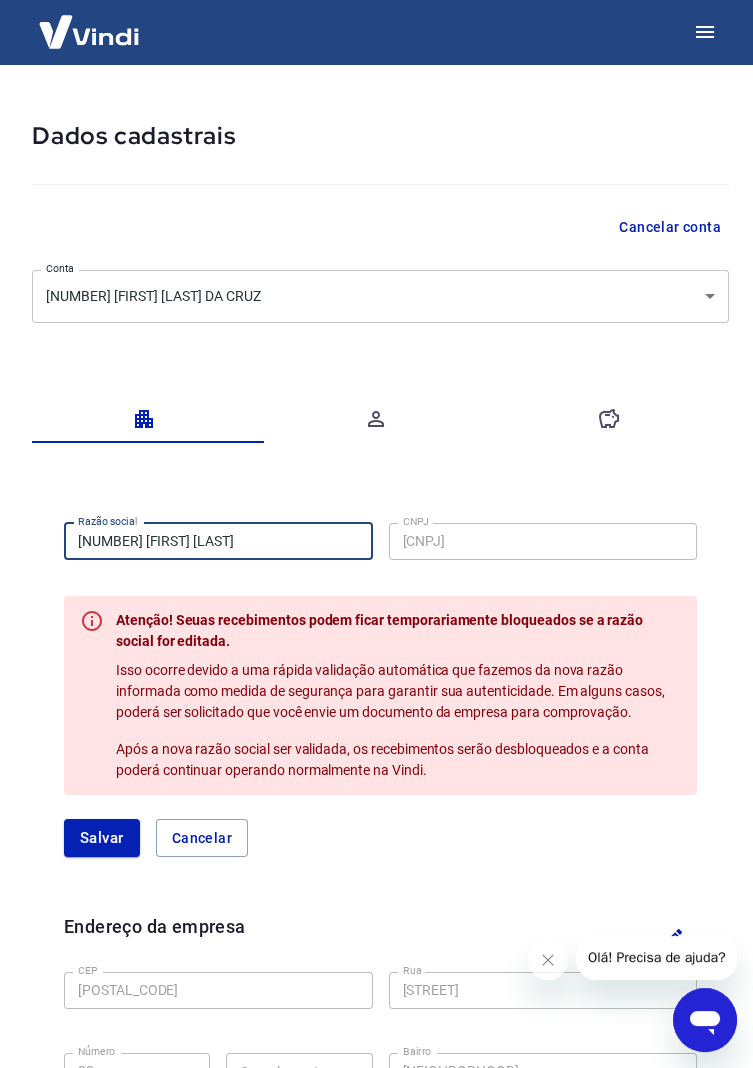 type on "[NUMBER]" 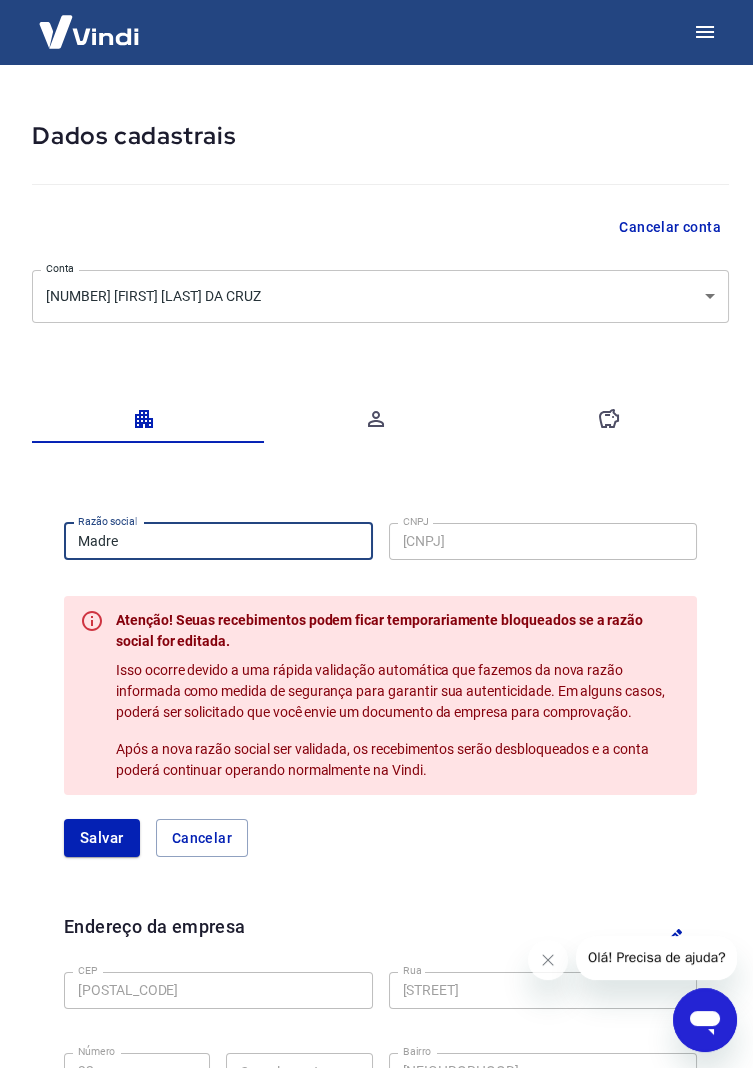 click on "Razão social Madre Razão social CNPJ [CNPJ] CNPJ Atenção! Seuas recebimentos podem ficar temporariamente bloqueados se a razão social for editada. Isso ocorre devido a uma rápida validação automática que fazemos da nova razão informada como medida de segurança para garantir sua autenticidade. Em alguns casos, poderá ser solicitado que você envie um documento da empresa para comprovação. Após a nova razão social ser validada, os recebimentos serão desbloqueados e a conta poderá continuar operando normalmente na Vindi. Salvar Cancelar Endereço da empresa CEP [POSTAL_CODE] CEP Rua [STREET] Rua Número [NUMBER] Número Complemento Complemento Bairro [NEIGHBORHOOD] Bairro Cidade [CITY] Cidade Estado [STATE]" at bounding box center (380, 1000) 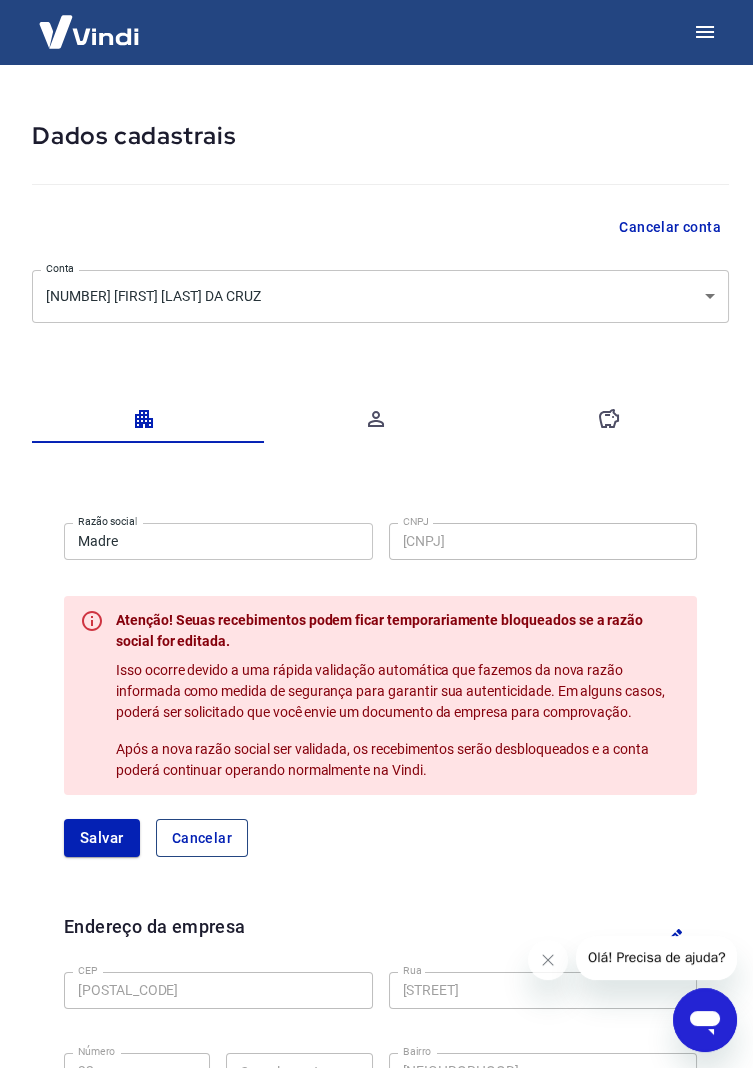 click on "Cancelar" at bounding box center [202, 838] 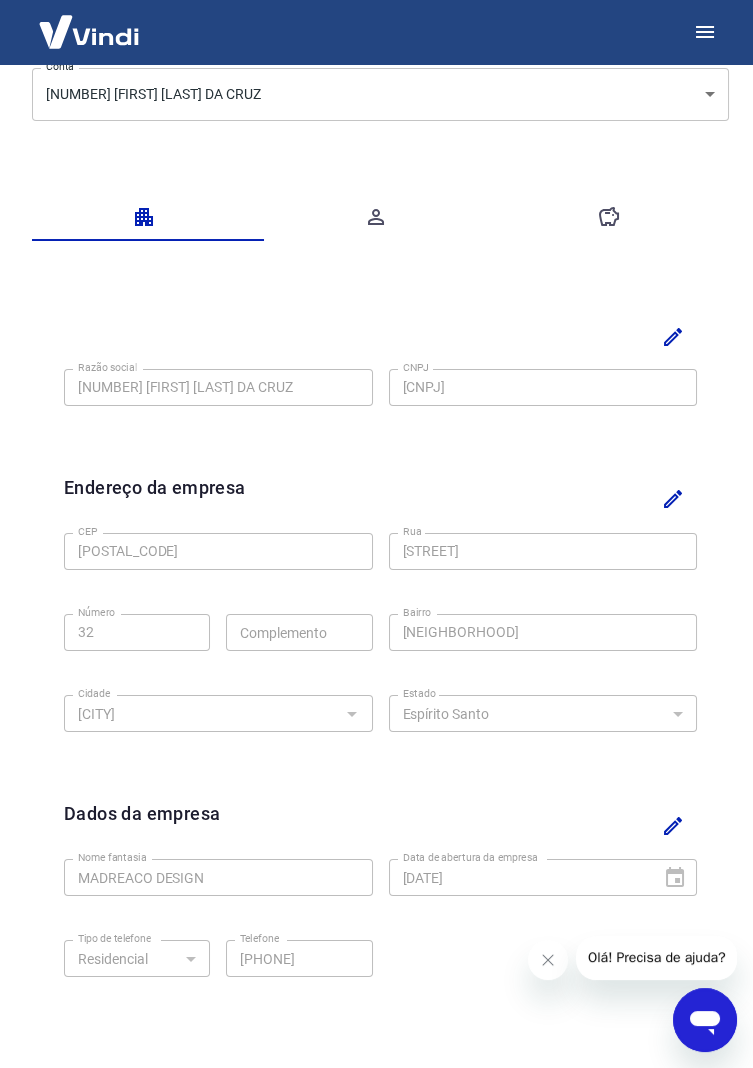 scroll, scrollTop: 0, scrollLeft: 0, axis: both 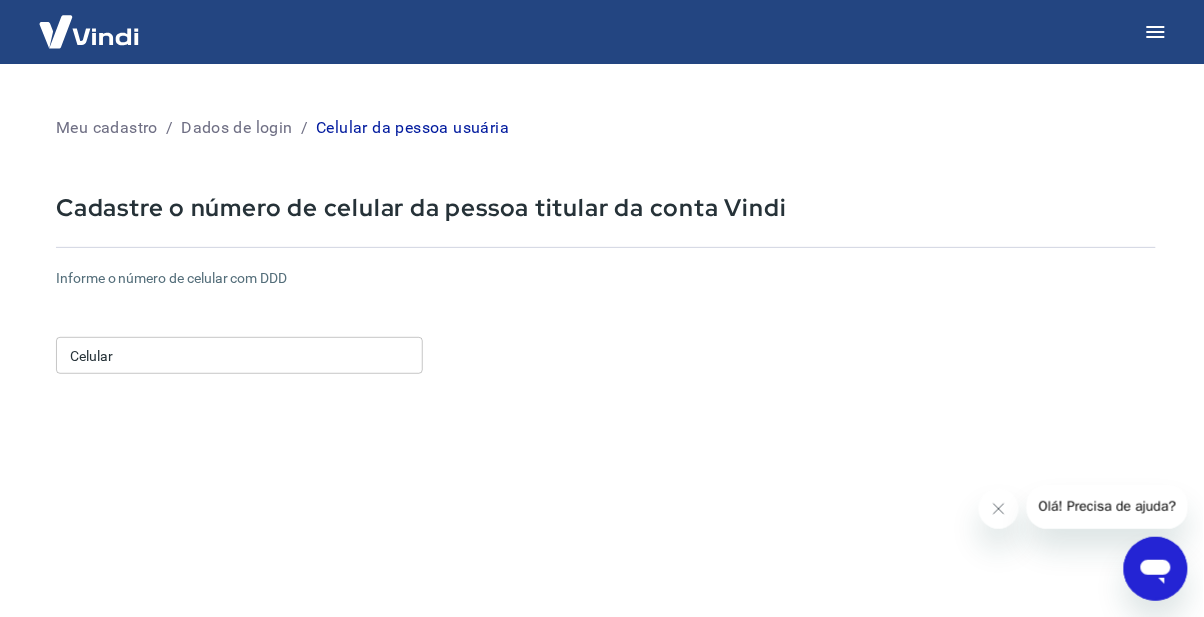 click on "Celular" at bounding box center (239, 355) 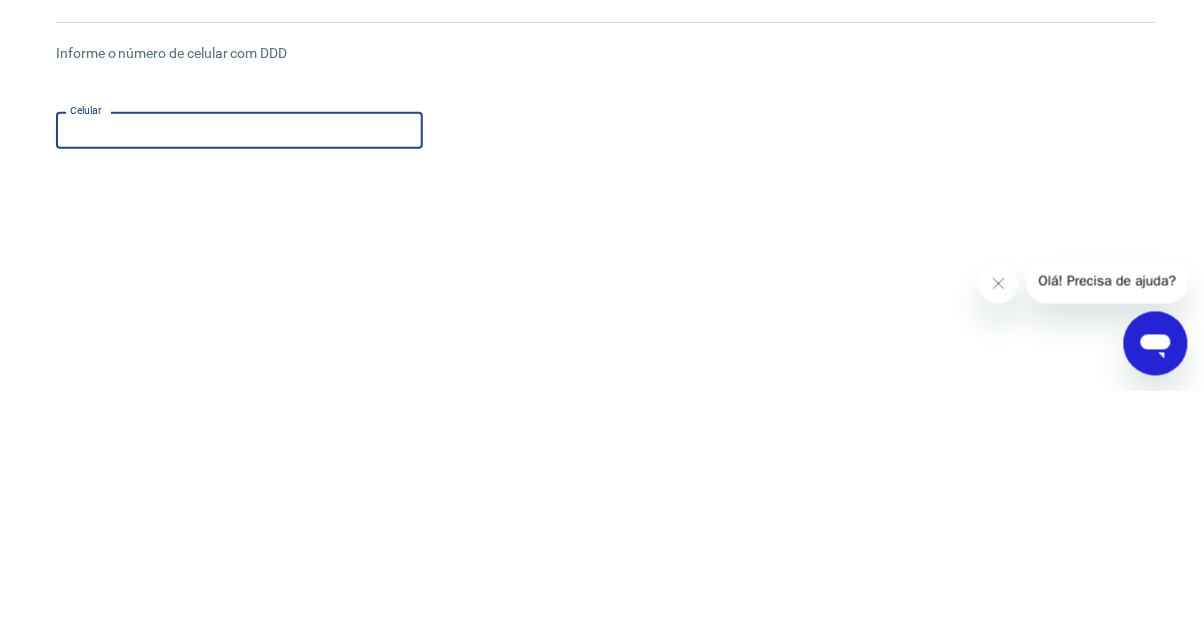 type on "[PHONE]" 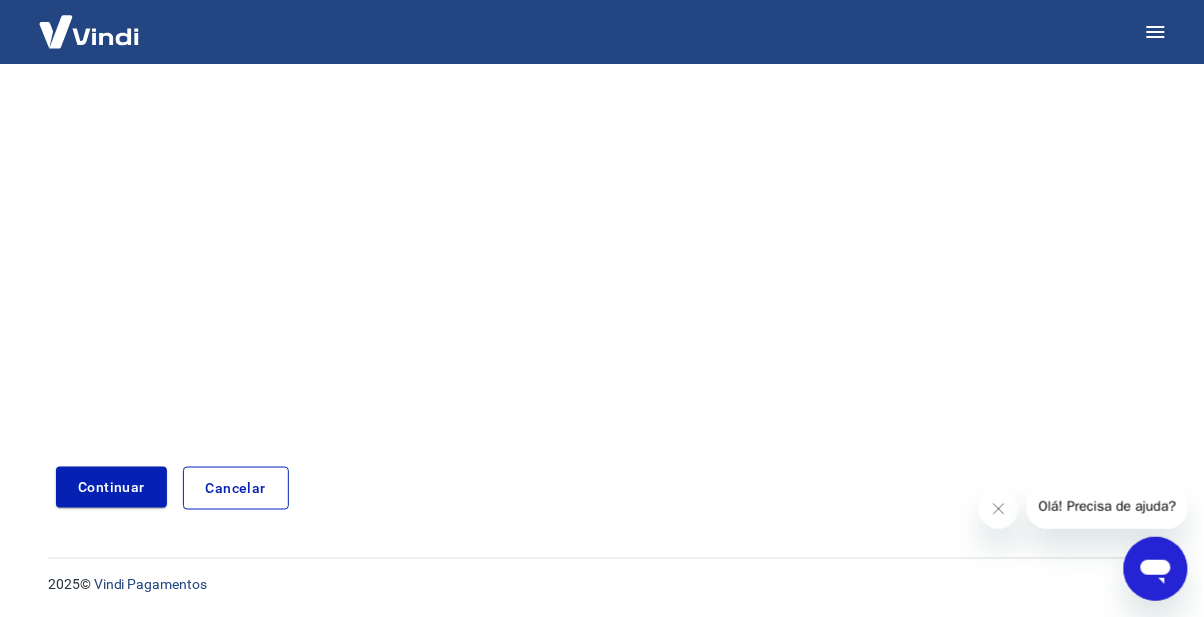 scroll, scrollTop: 329, scrollLeft: 0, axis: vertical 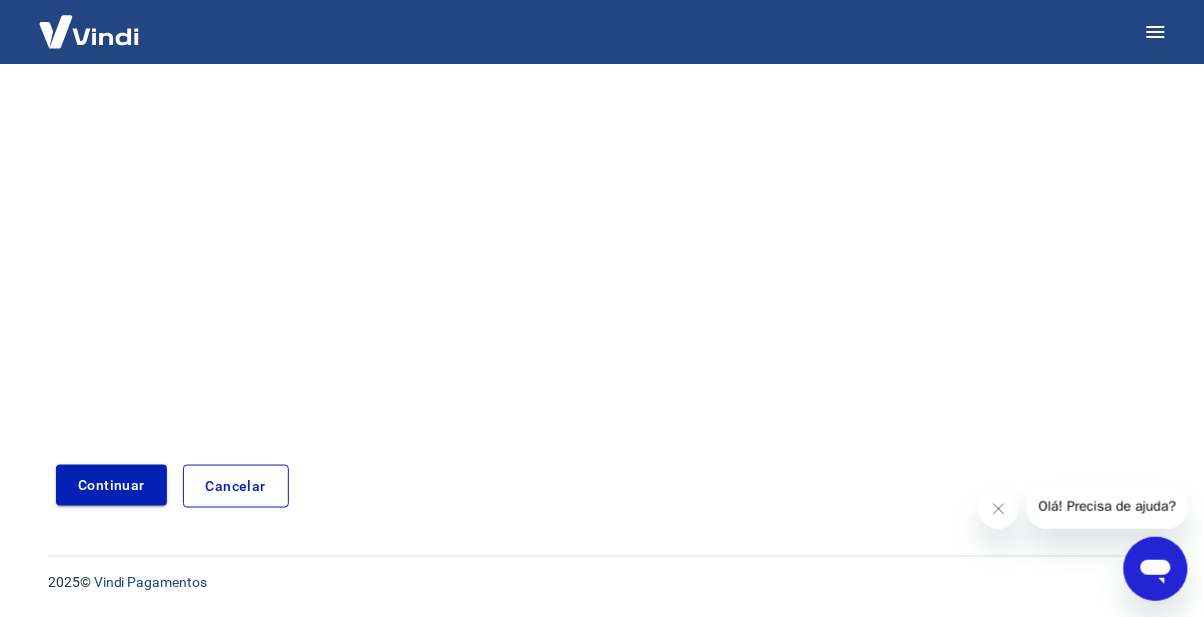 click on "Continuar" at bounding box center [111, 485] 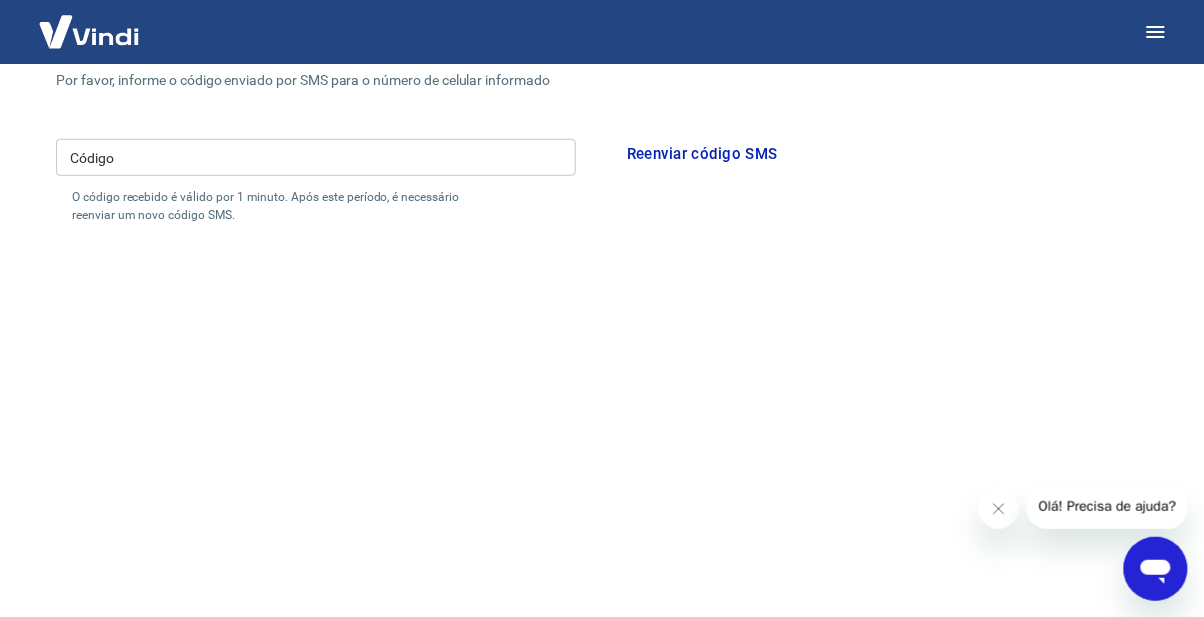 scroll, scrollTop: 0, scrollLeft: 0, axis: both 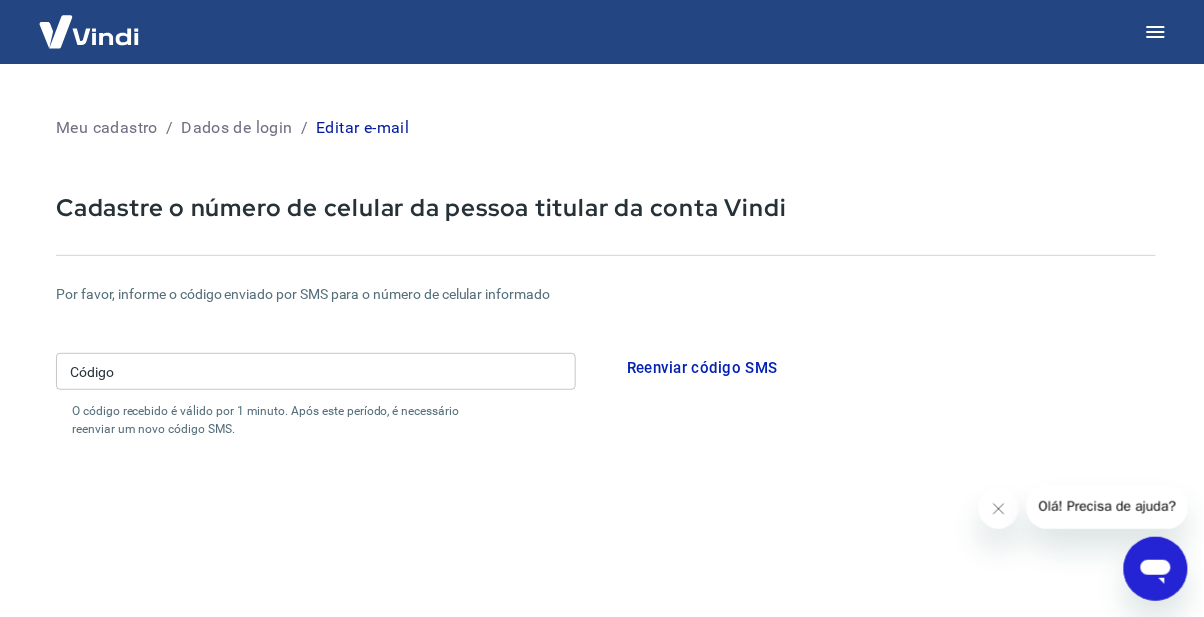 click on "Código" at bounding box center (316, 371) 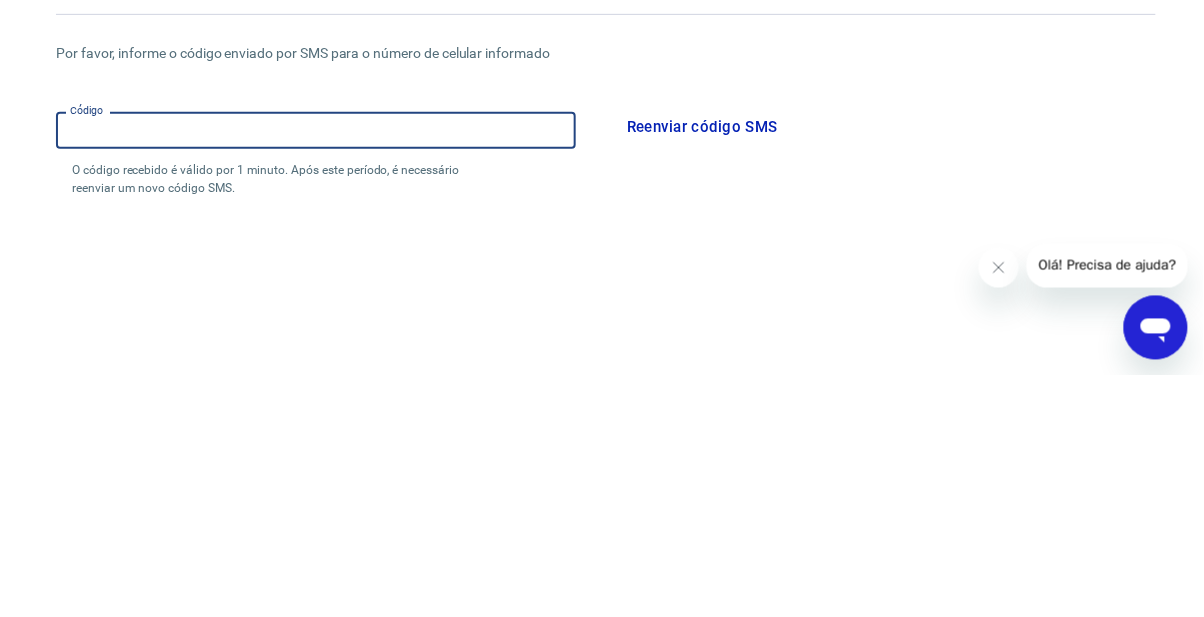 click on "Reenviar código SMS" at bounding box center [702, 368] 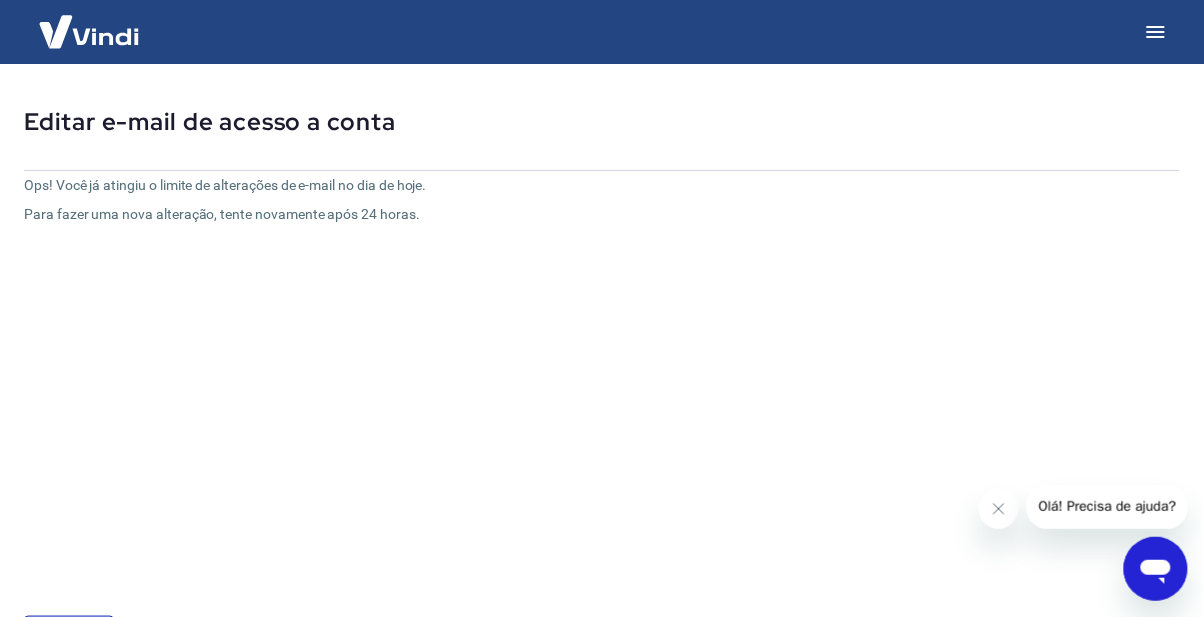 scroll, scrollTop: 80, scrollLeft: 0, axis: vertical 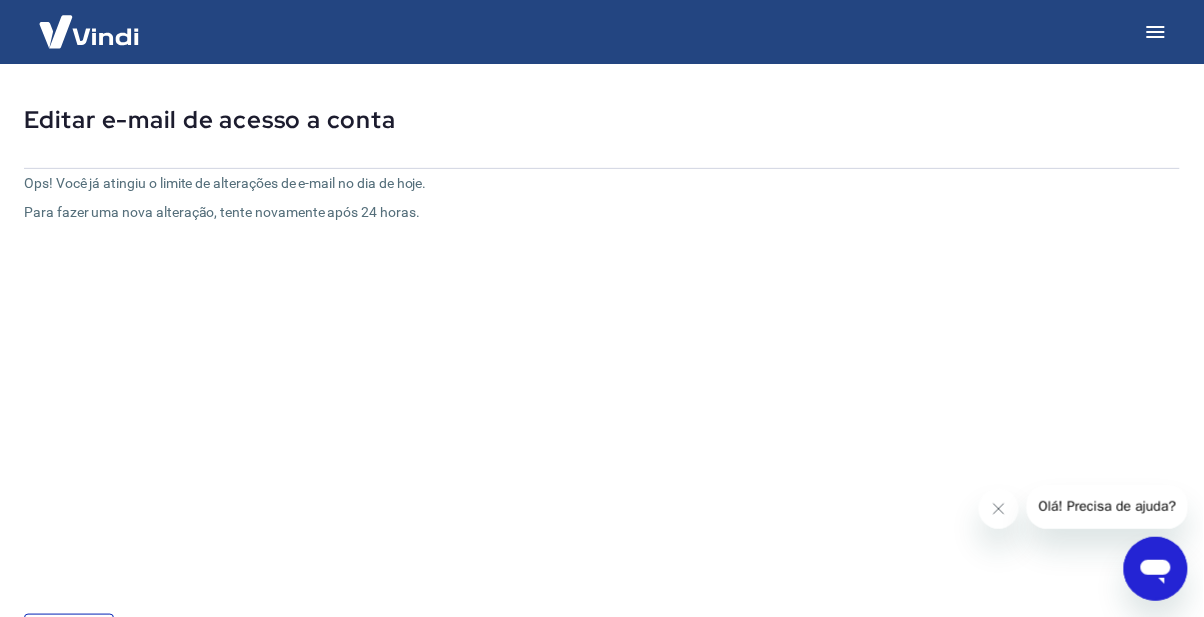 click on "Voltar" at bounding box center [69, 636] 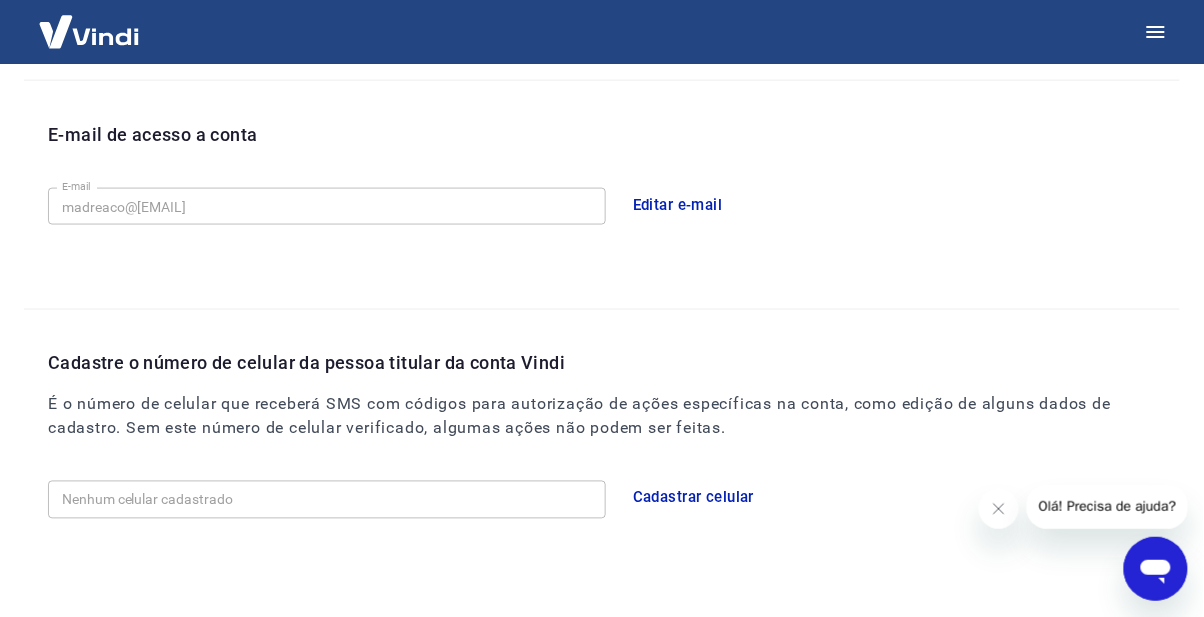 scroll, scrollTop: 531, scrollLeft: 0, axis: vertical 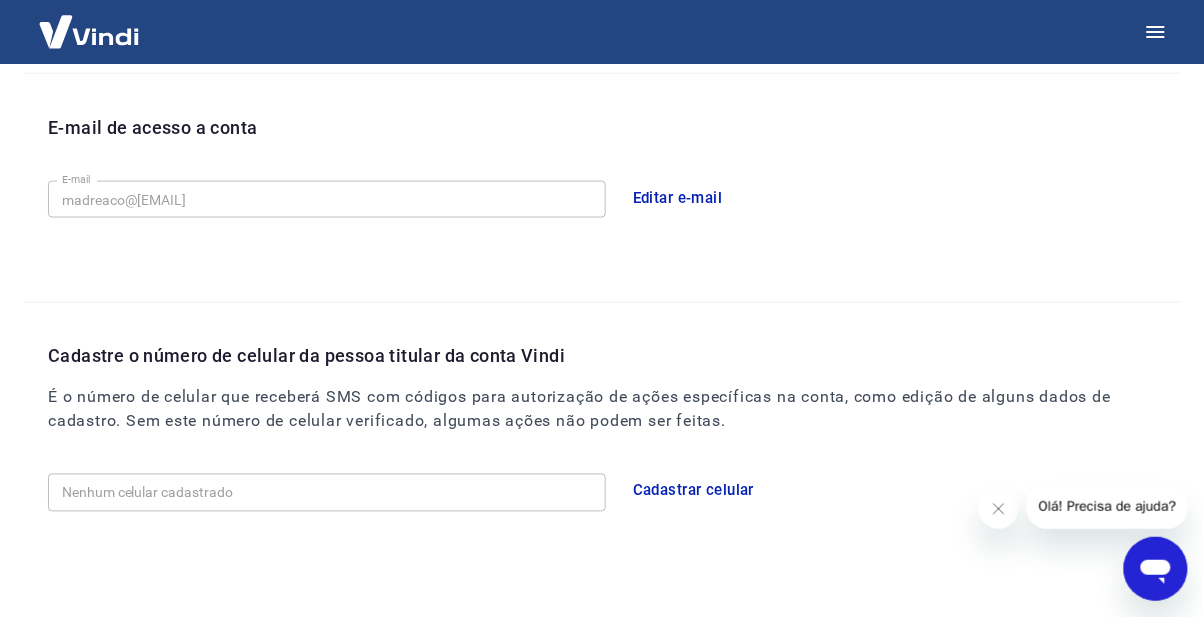 click on "Cadastrar celular" at bounding box center [693, 491] 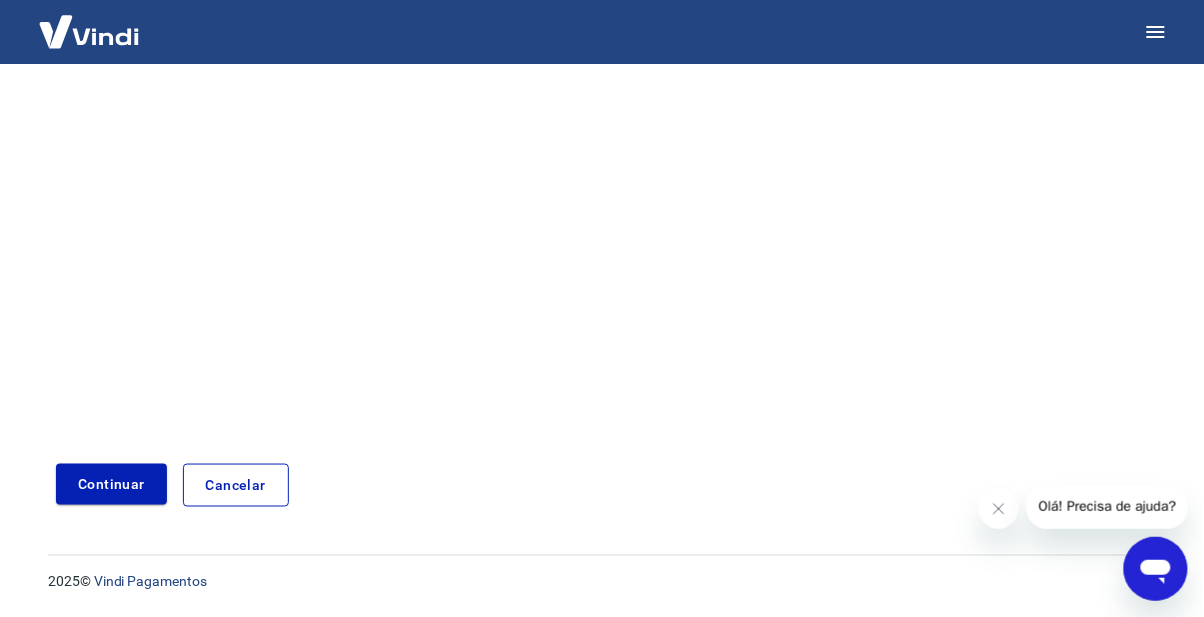 scroll, scrollTop: 265, scrollLeft: 0, axis: vertical 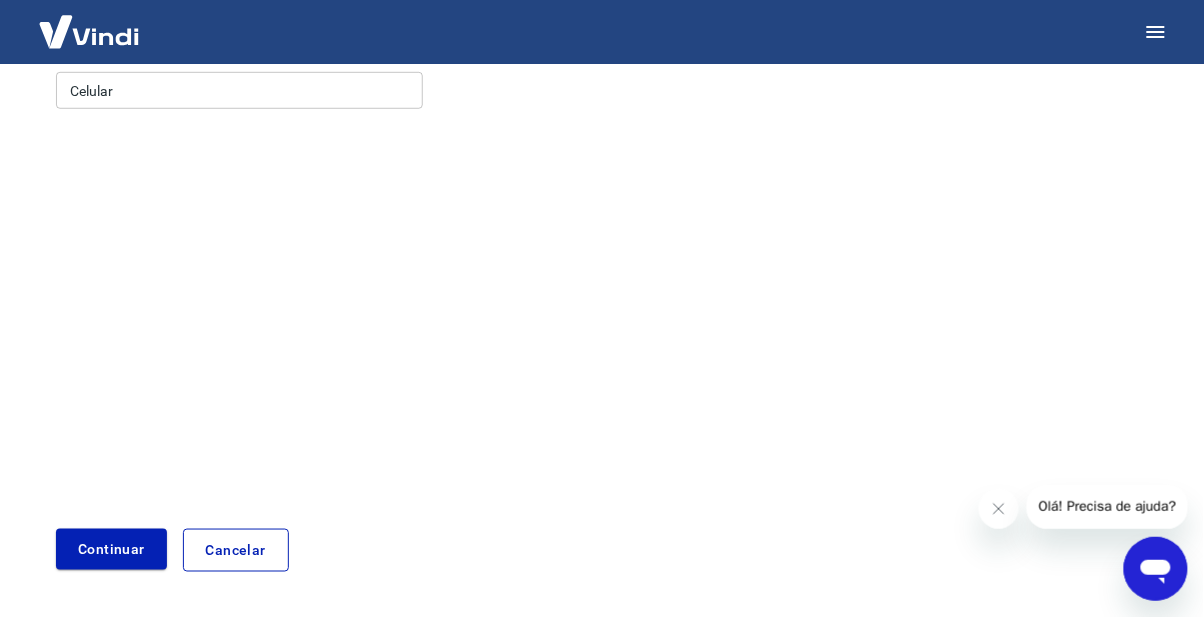 click on "Celular" at bounding box center [239, 90] 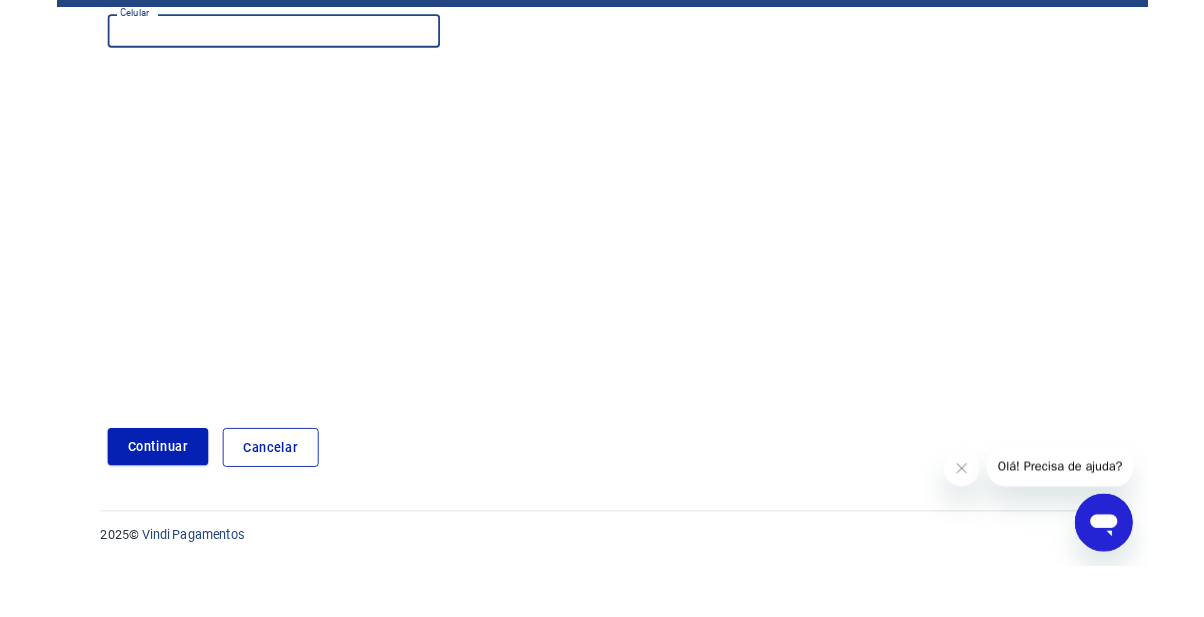 scroll, scrollTop: 265, scrollLeft: 0, axis: vertical 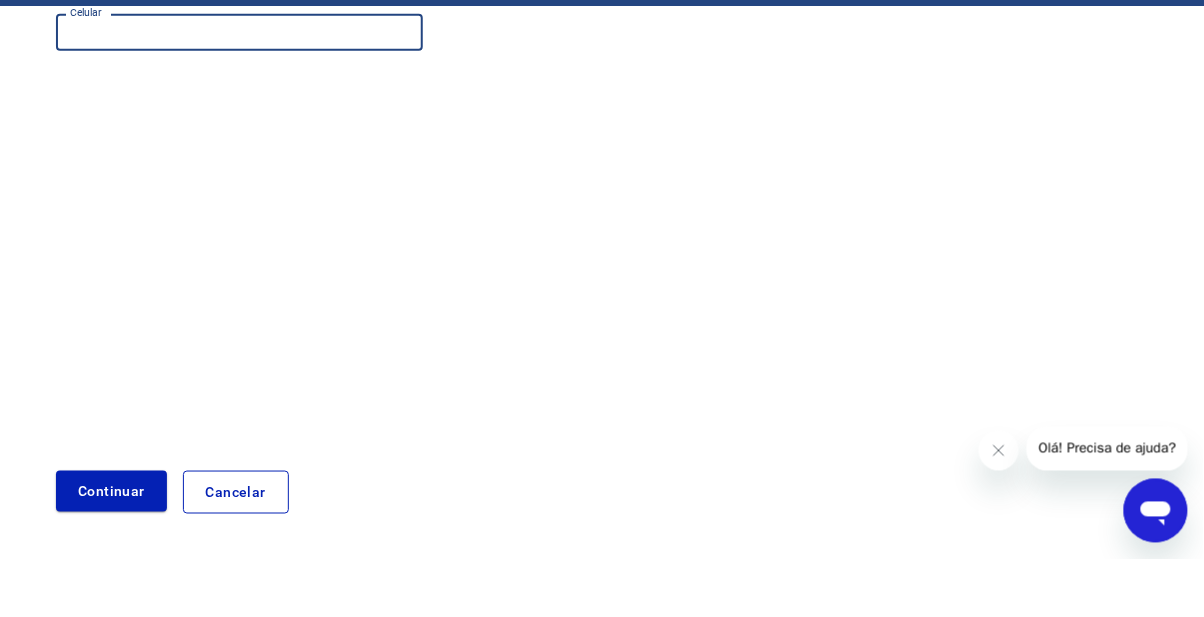type on "[PHONE]" 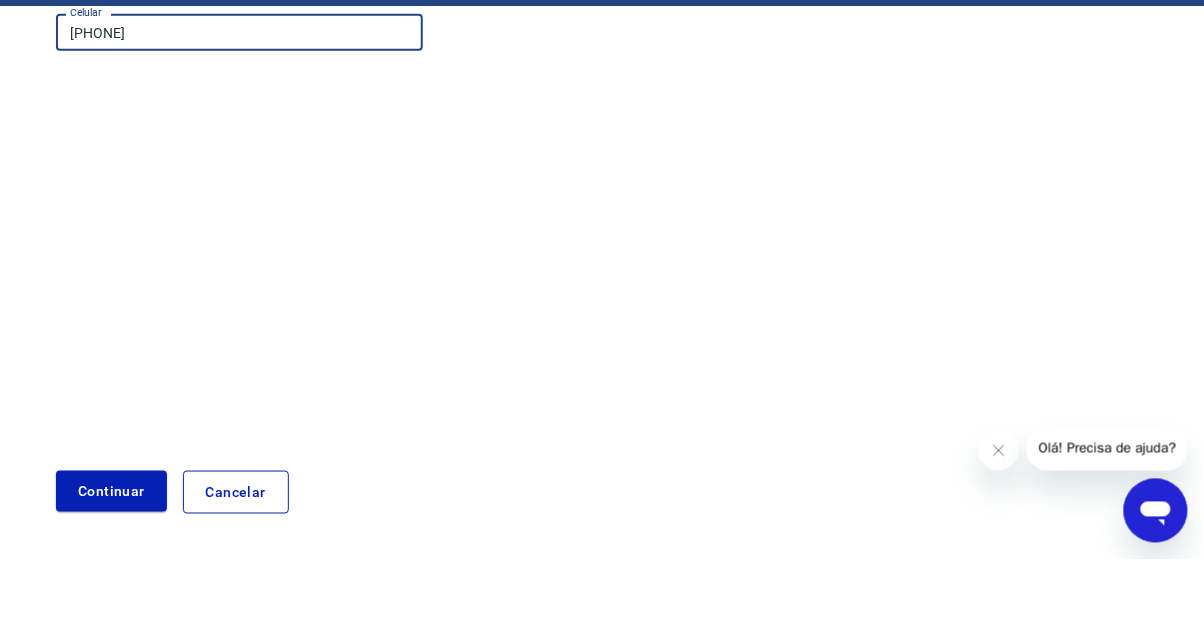 scroll, scrollTop: 265, scrollLeft: 0, axis: vertical 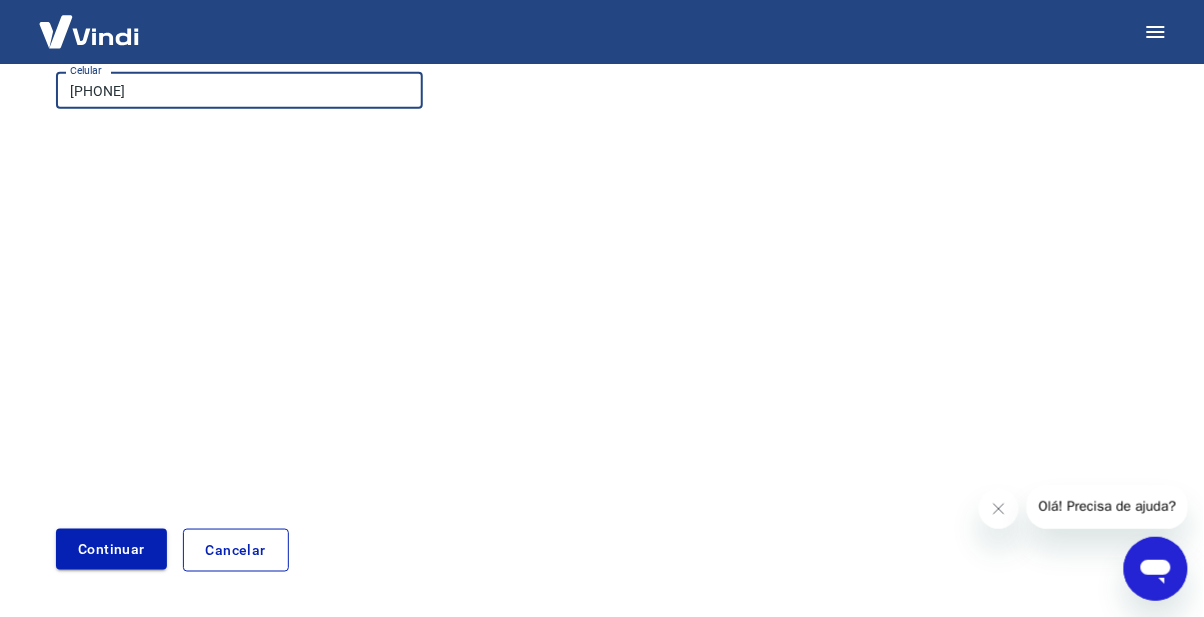 click on "Continuar" at bounding box center (111, 549) 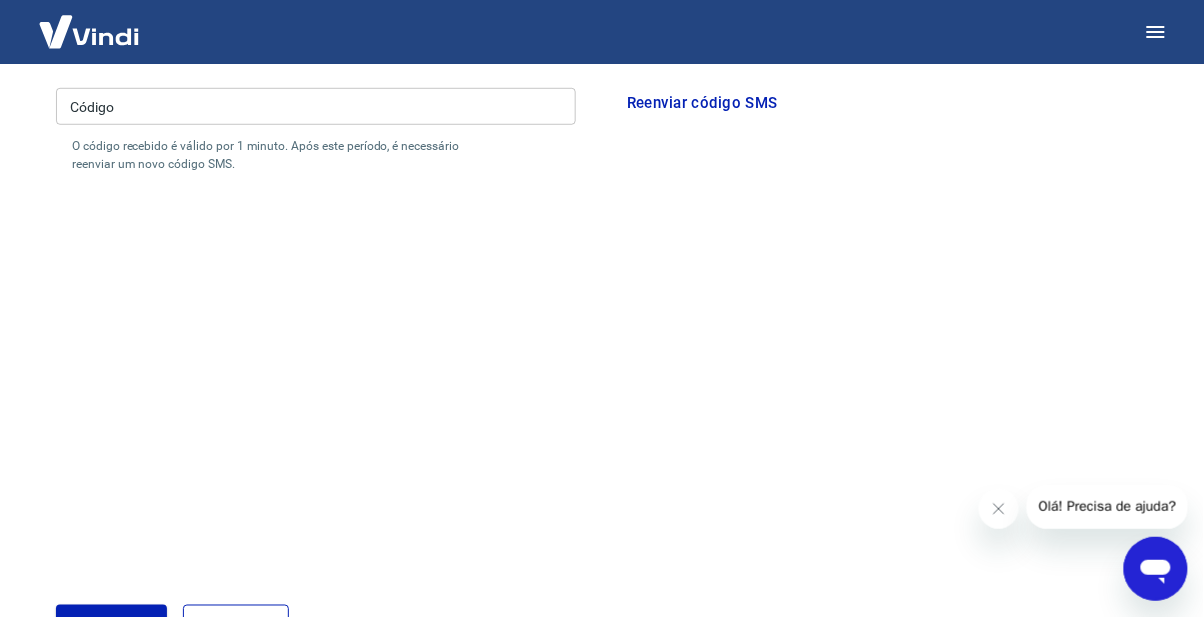 click on "Reenviar código SMS" at bounding box center [702, 103] 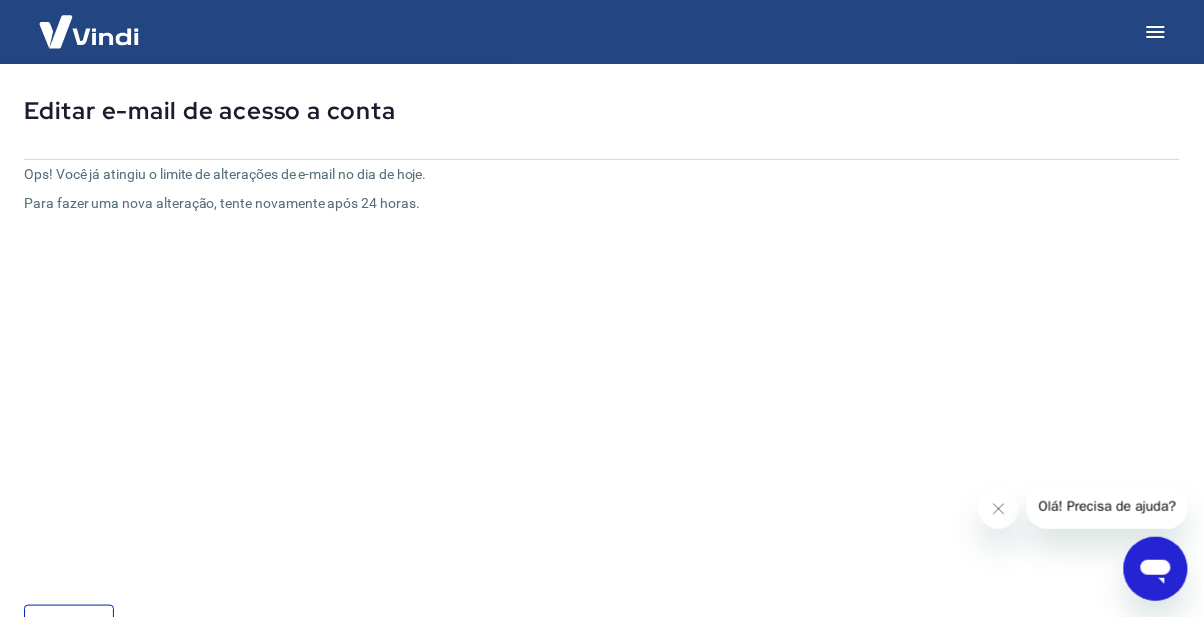 scroll, scrollTop: 167, scrollLeft: 0, axis: vertical 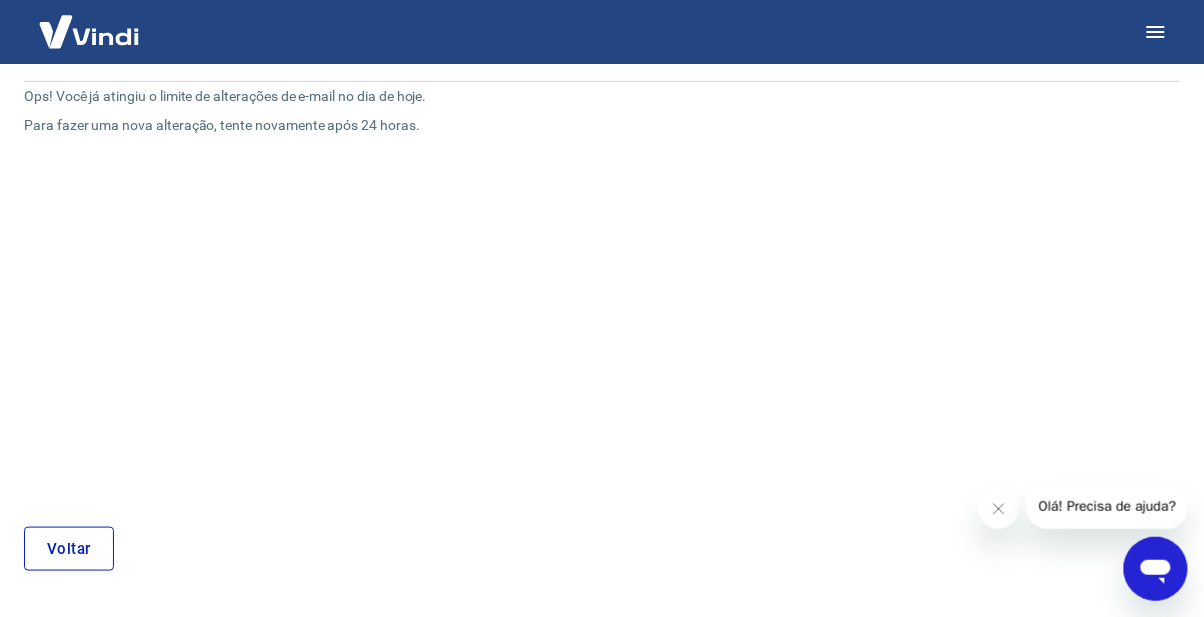 click on "Voltar" at bounding box center [69, 549] 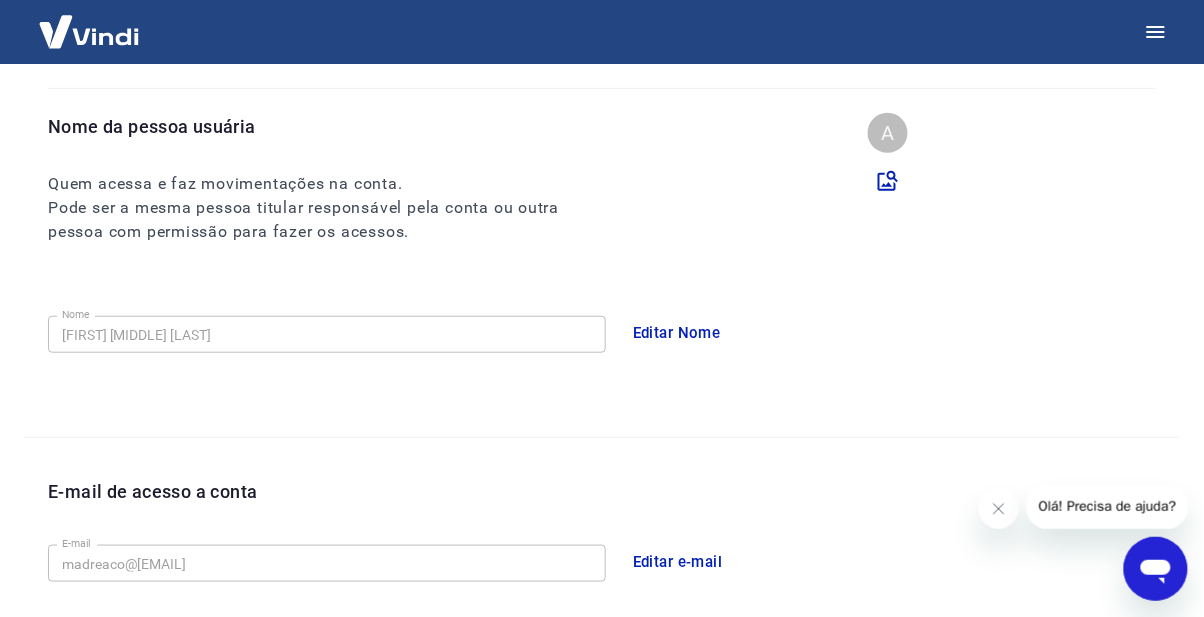 scroll, scrollTop: 531, scrollLeft: 0, axis: vertical 